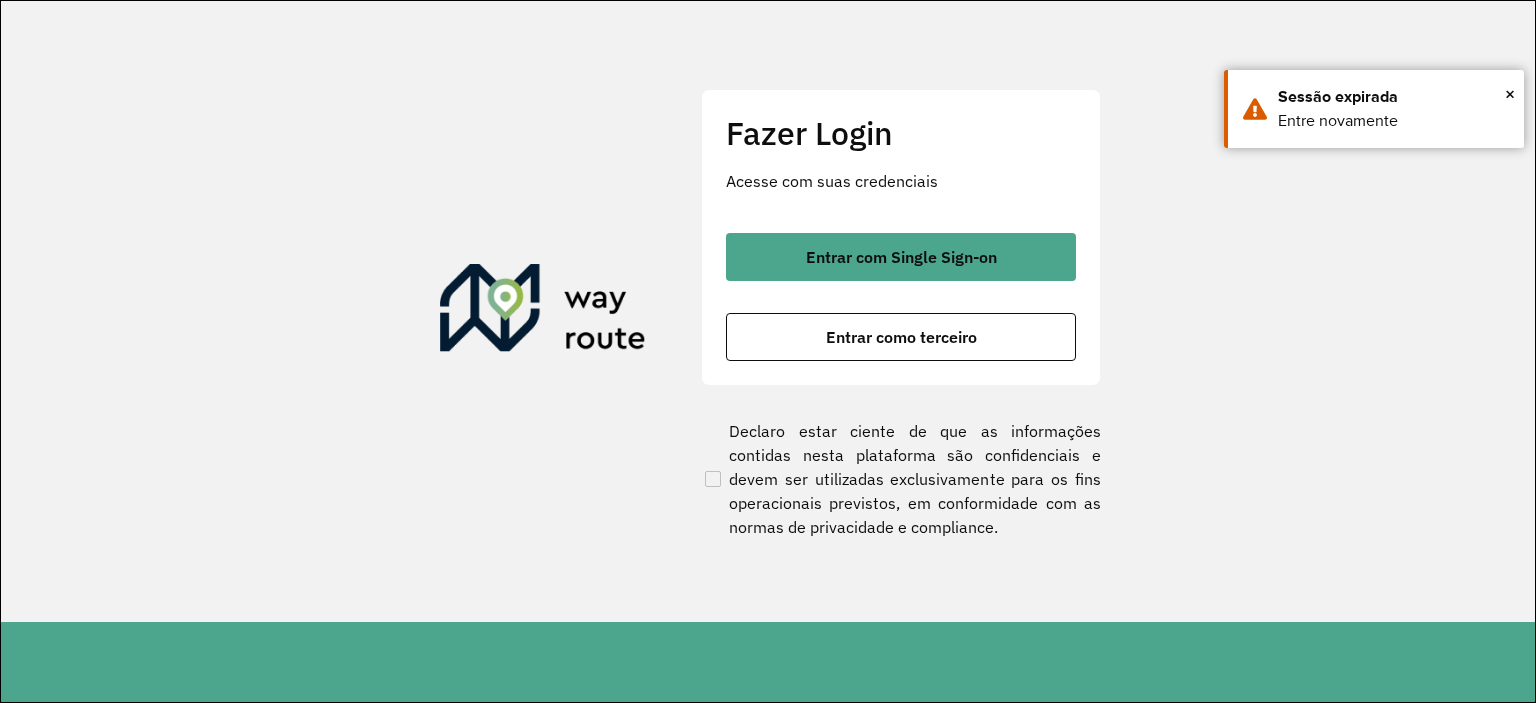 scroll, scrollTop: 0, scrollLeft: 0, axis: both 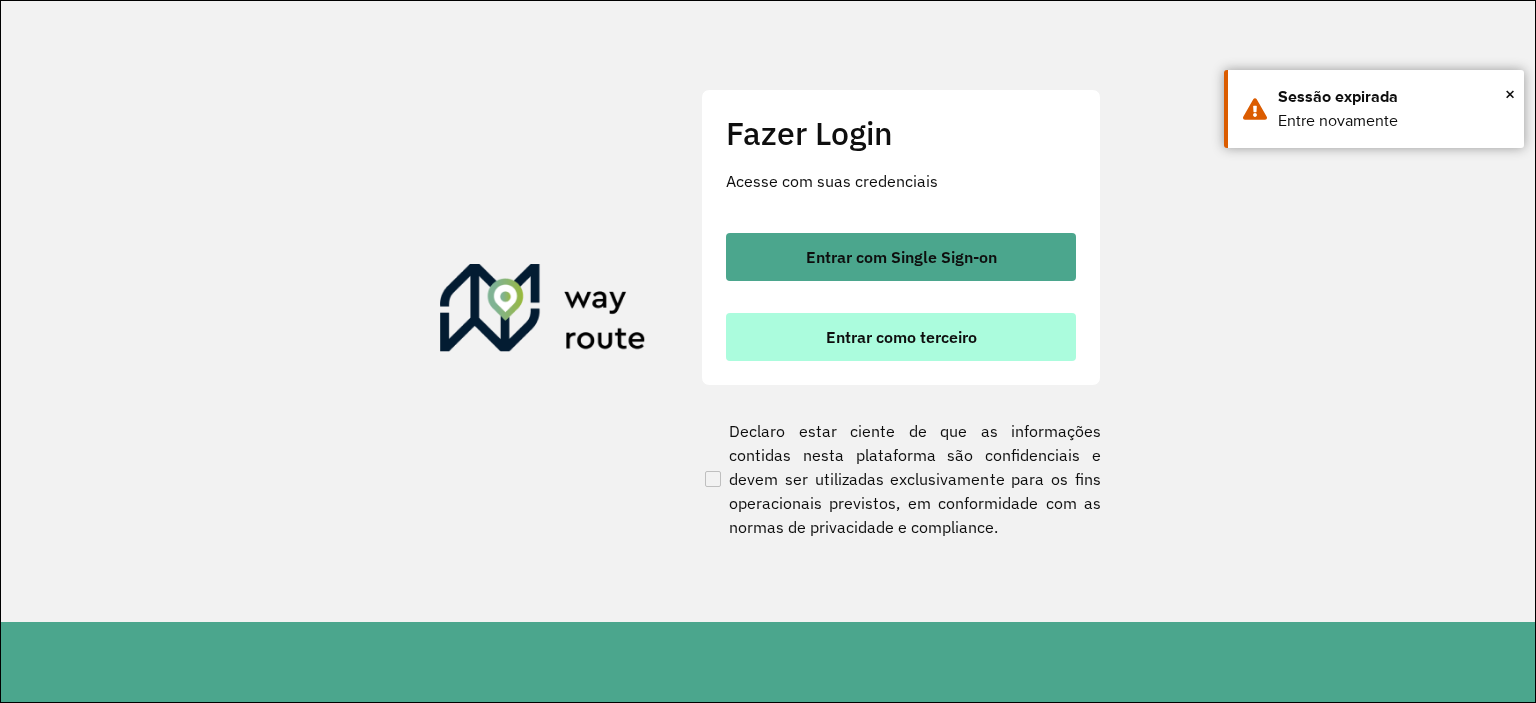 click on "Entrar como terceiro" at bounding box center (901, 337) 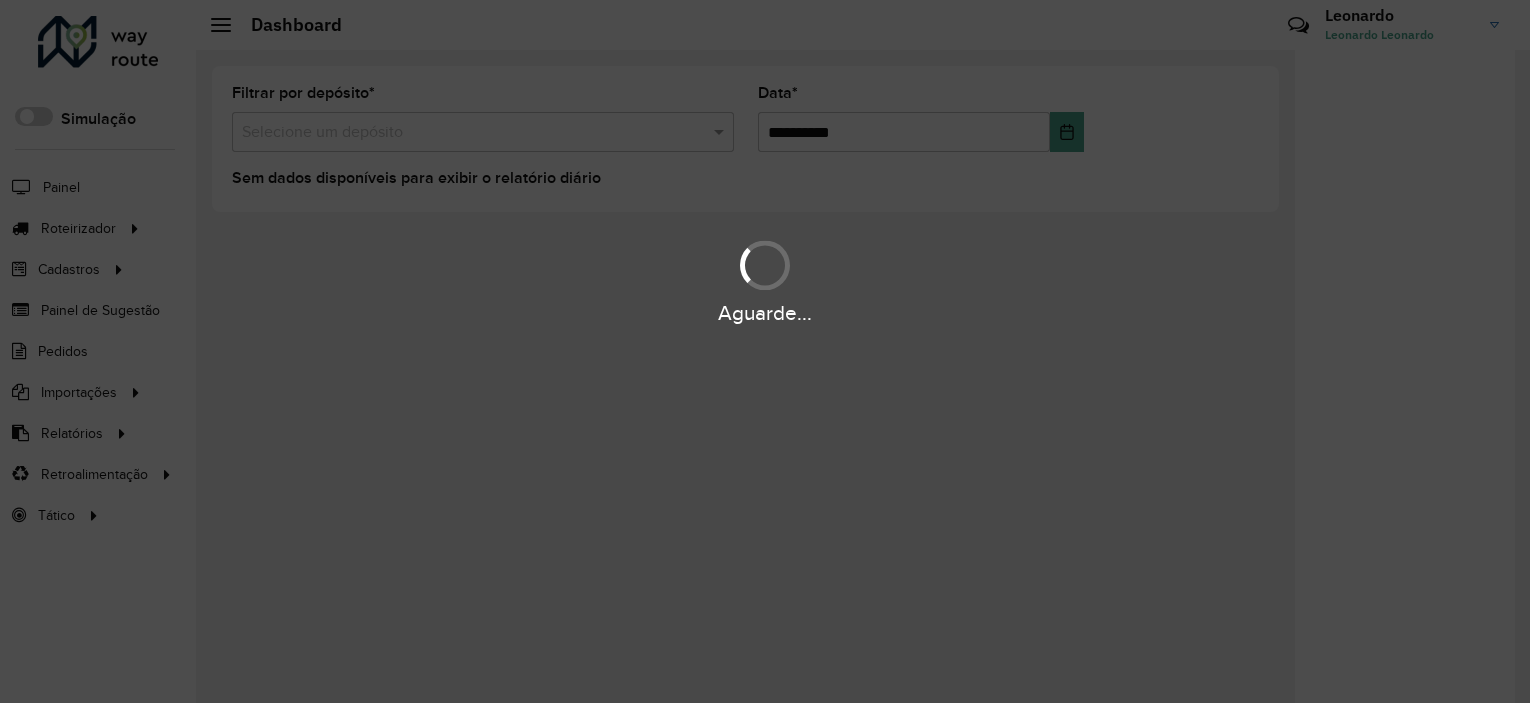 scroll, scrollTop: 0, scrollLeft: 0, axis: both 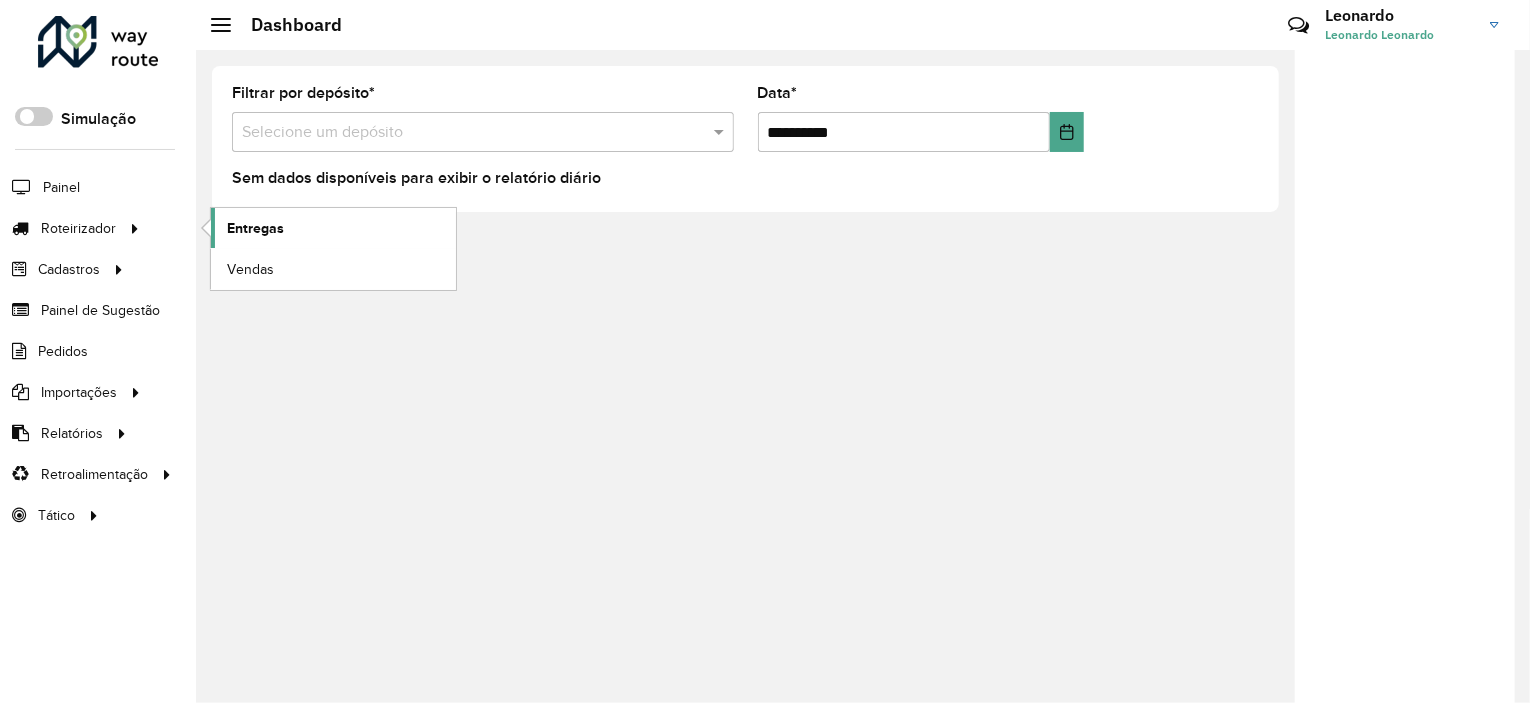 click on "Entregas" 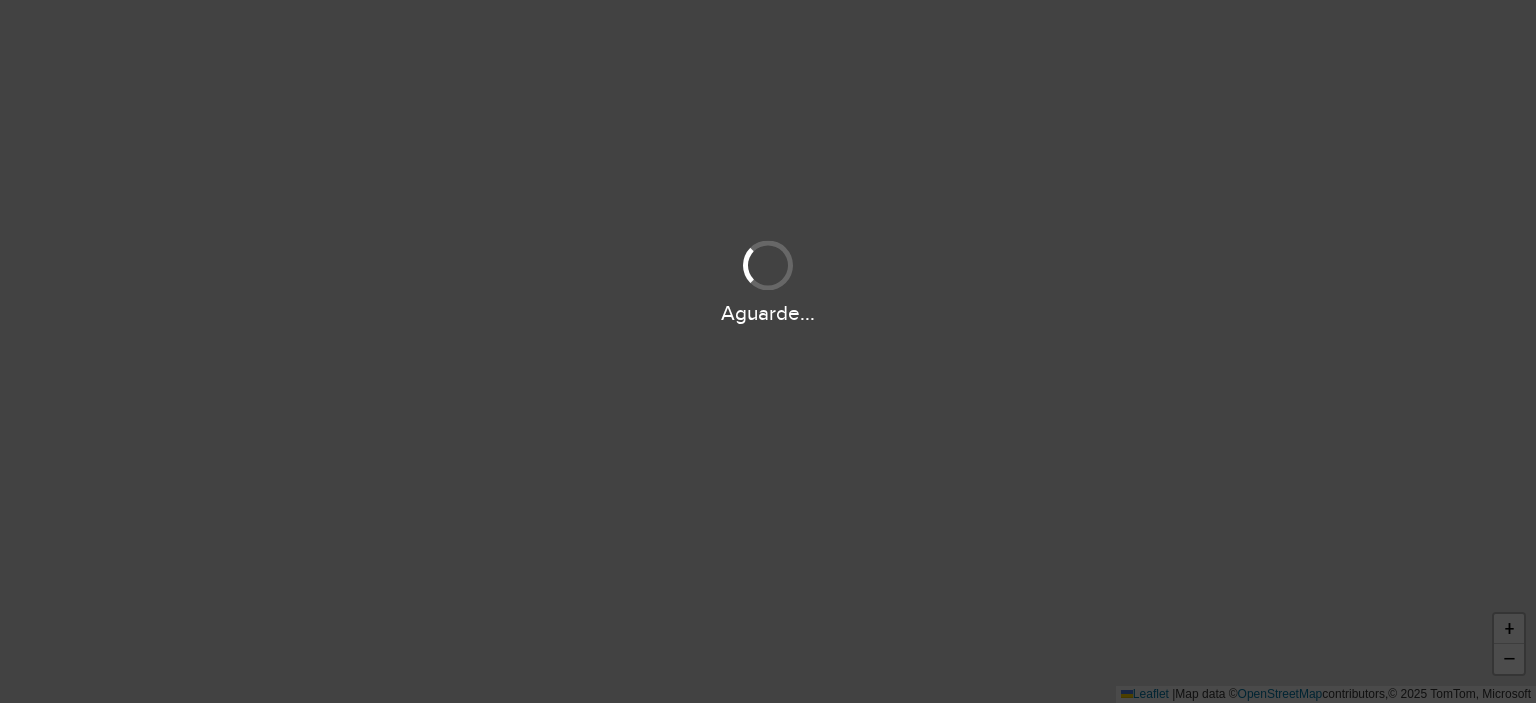 scroll, scrollTop: 0, scrollLeft: 0, axis: both 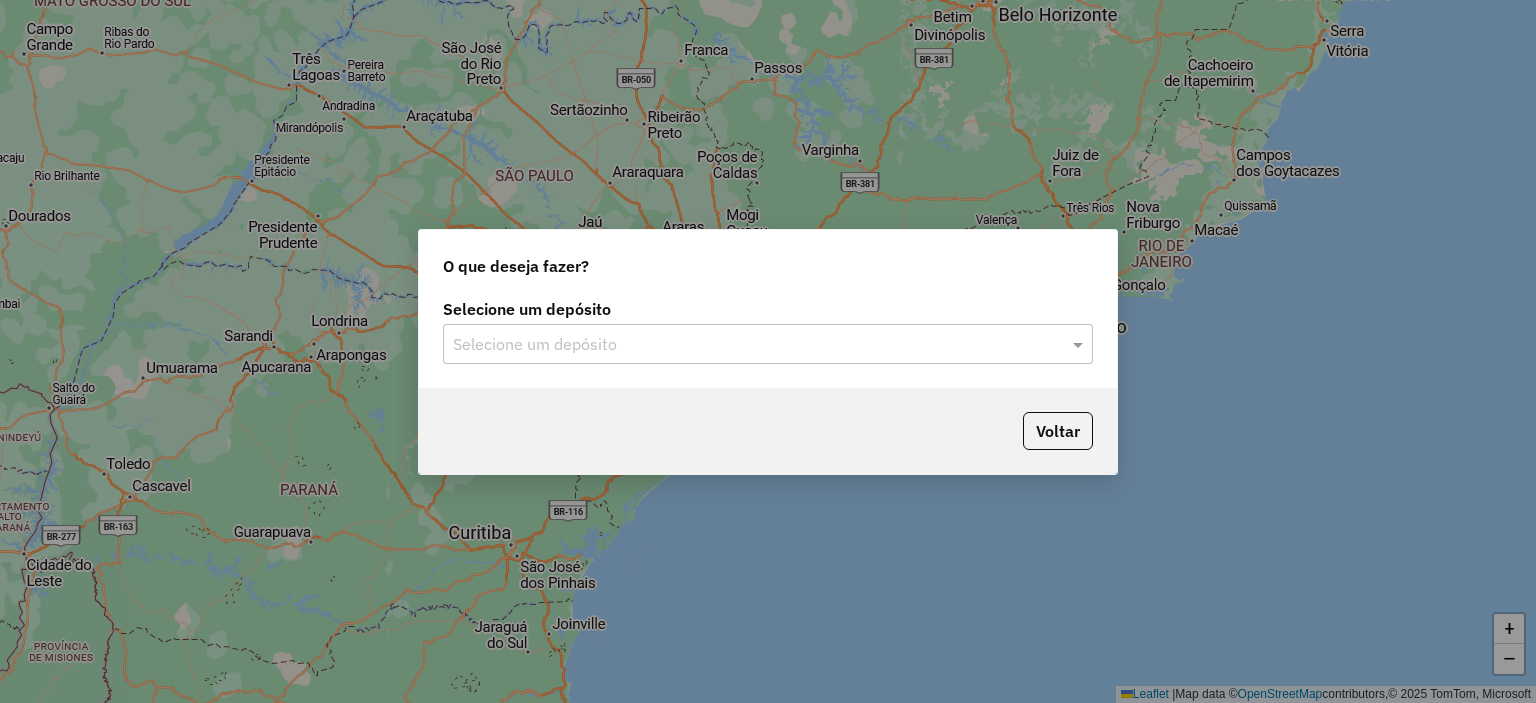 click 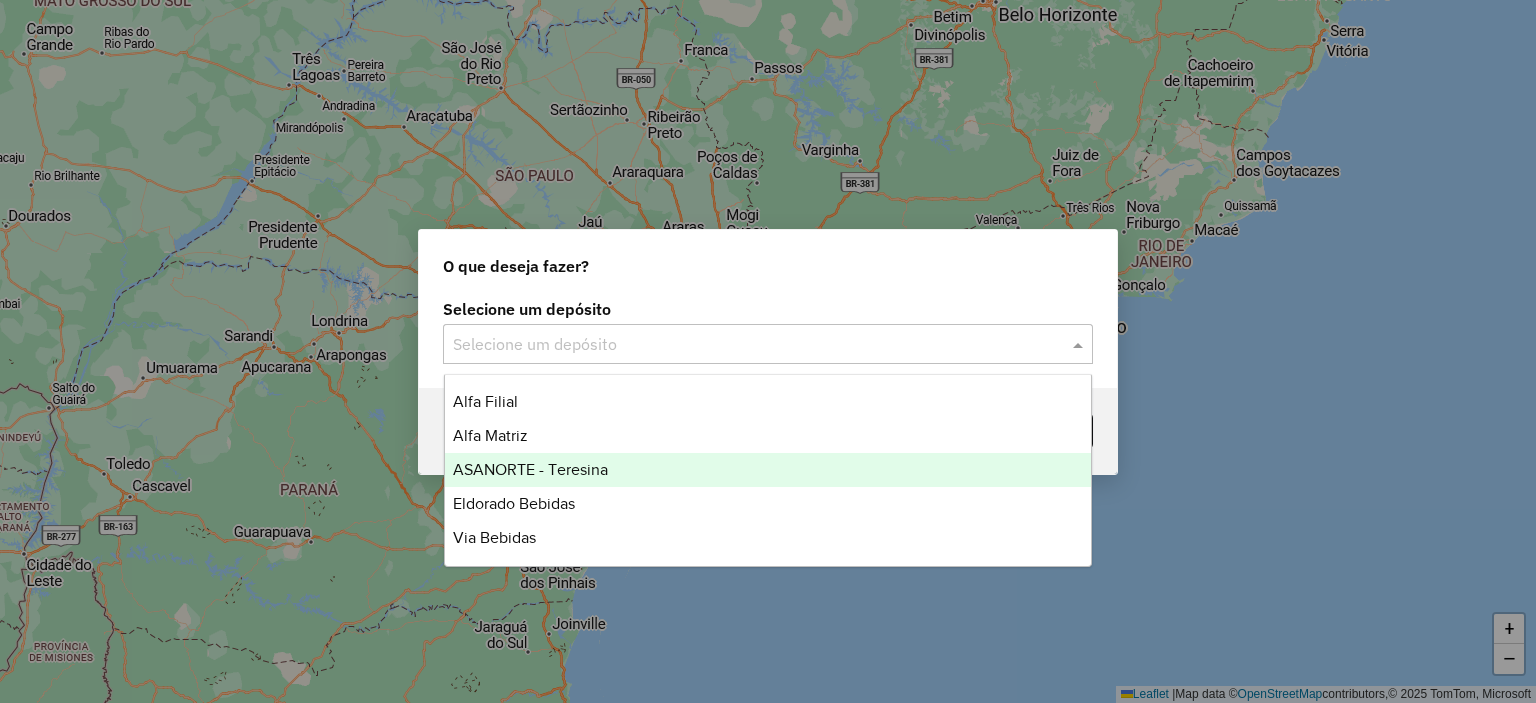 click on "ASANORTE - Teresina" at bounding box center (530, 469) 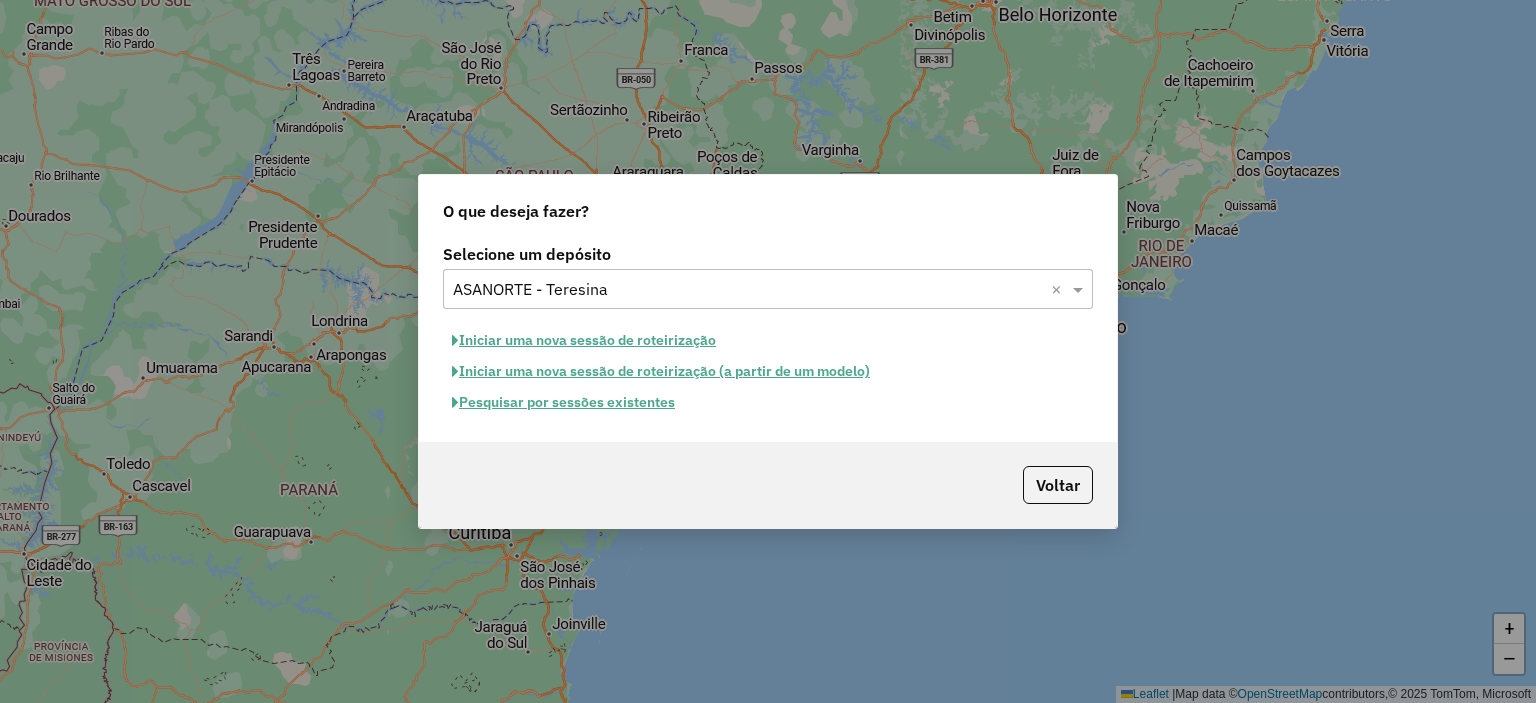 click on "Pesquisar por sessões existentes" 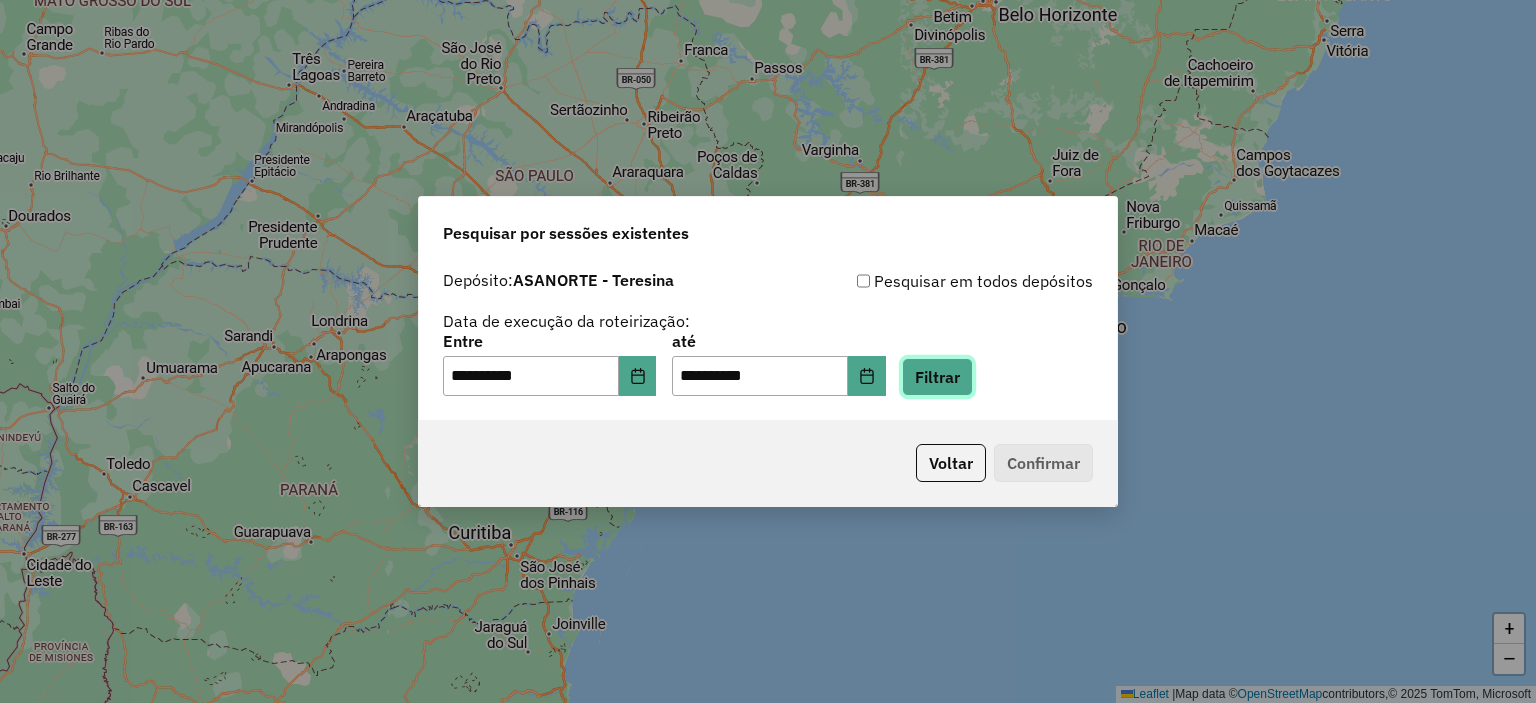 click on "Filtrar" 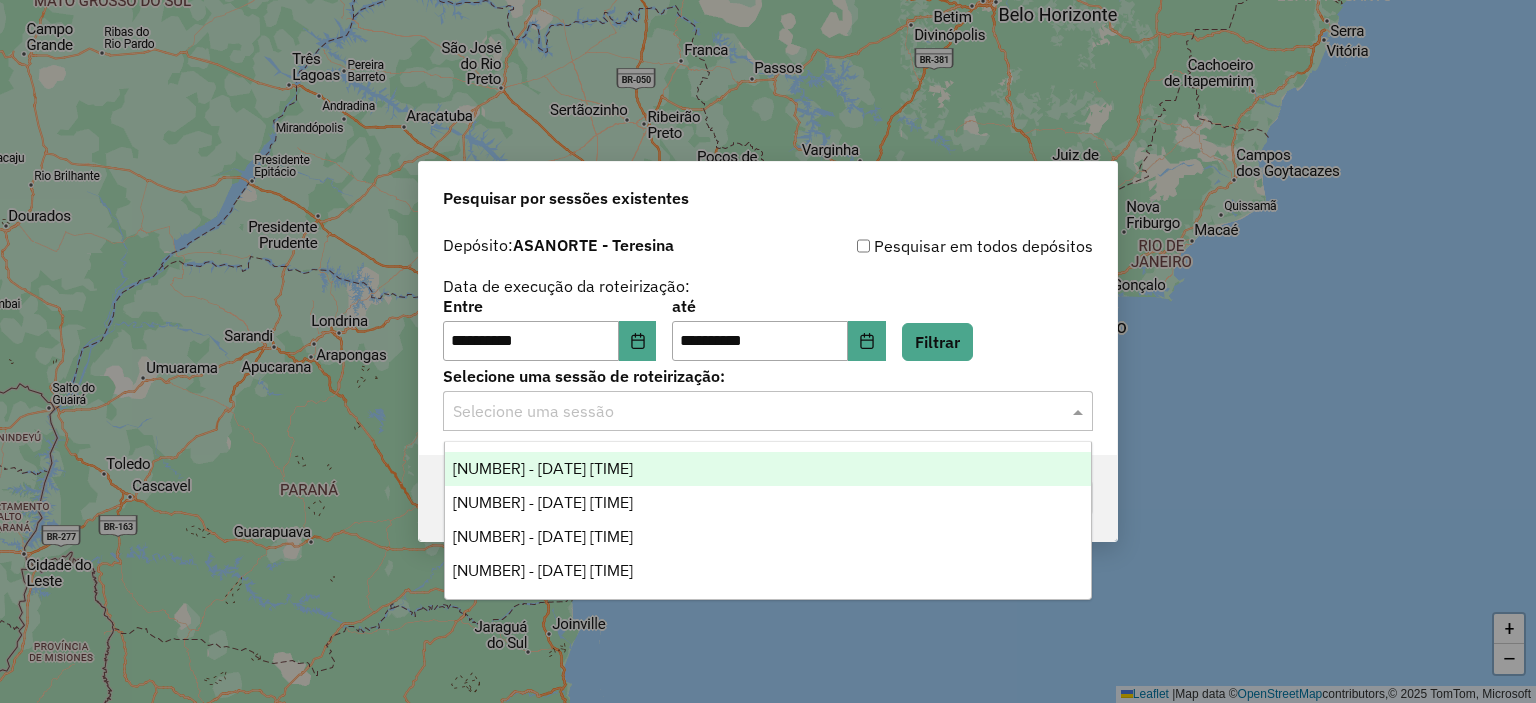 click 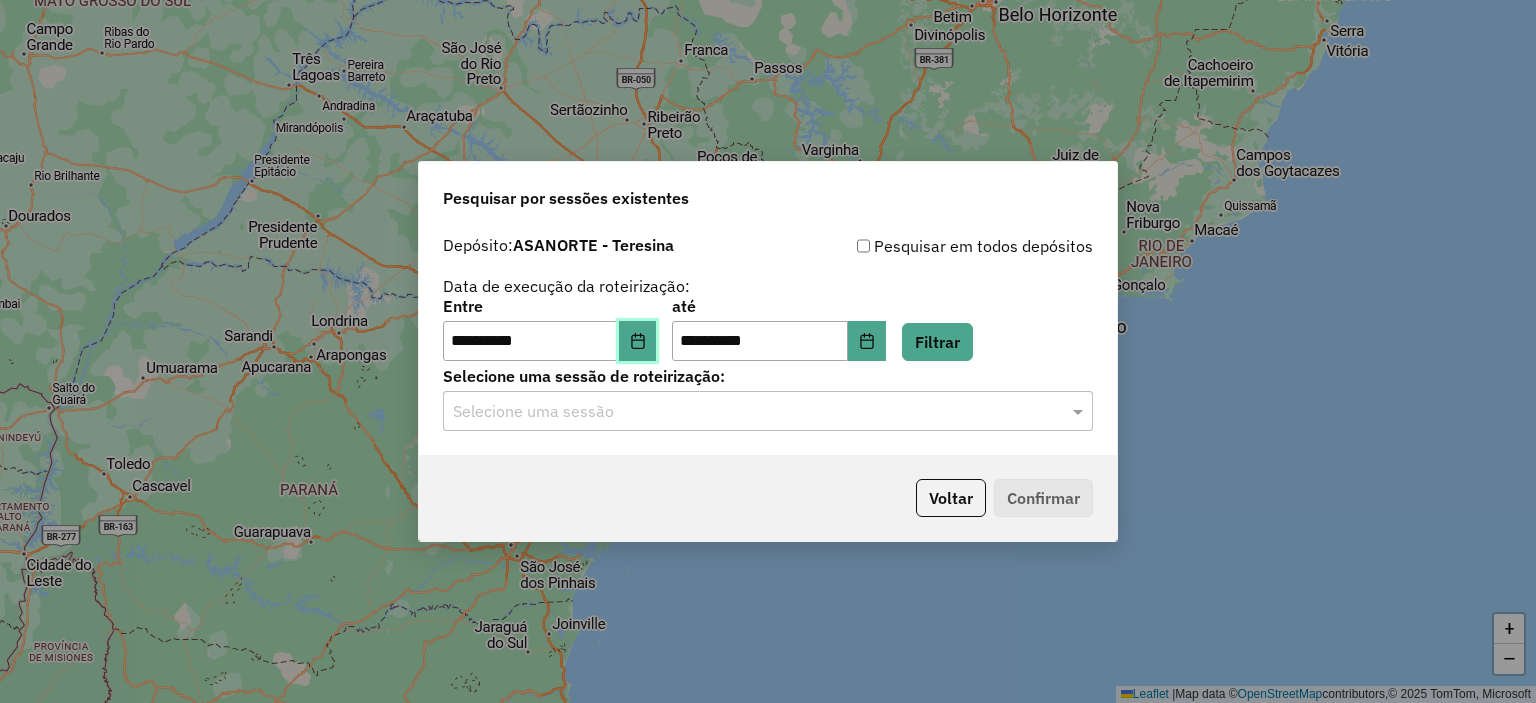click at bounding box center (638, 341) 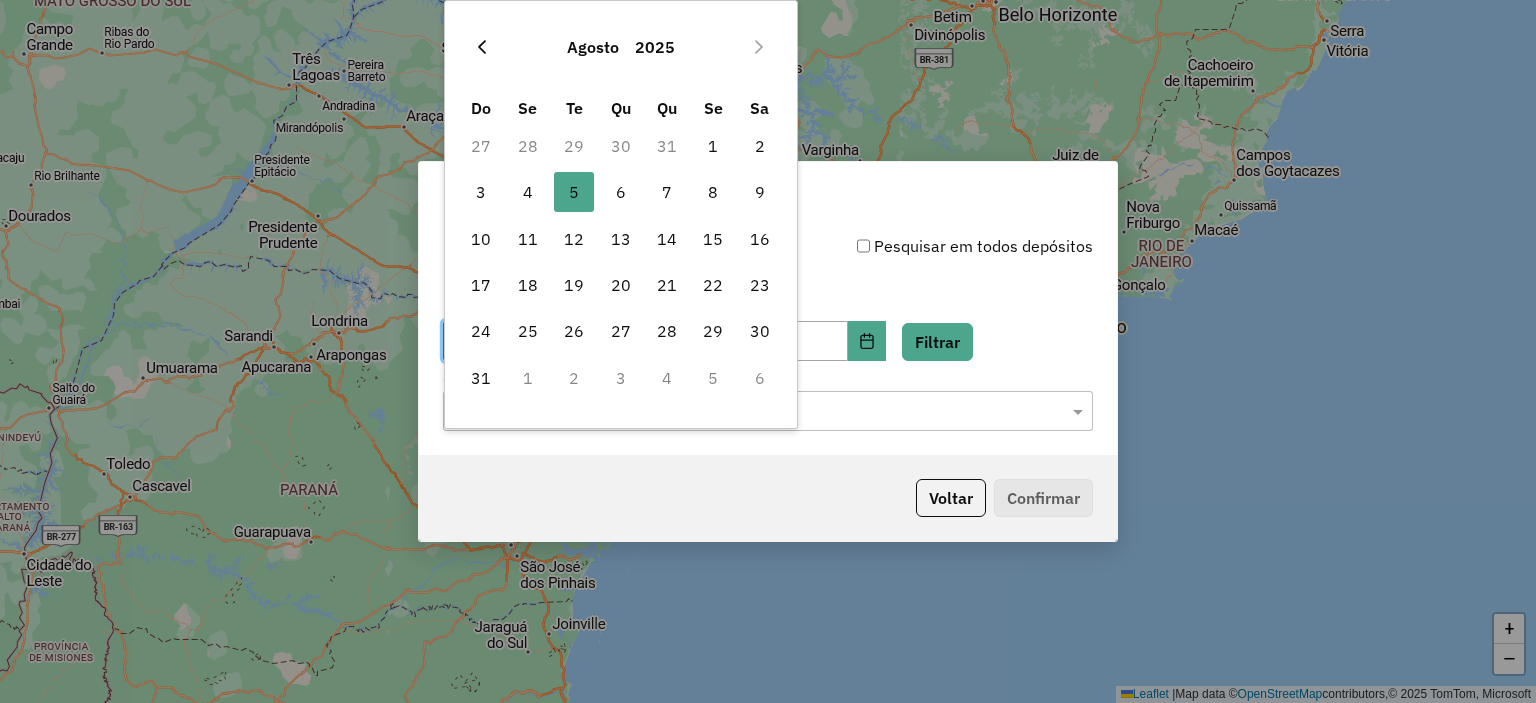 click 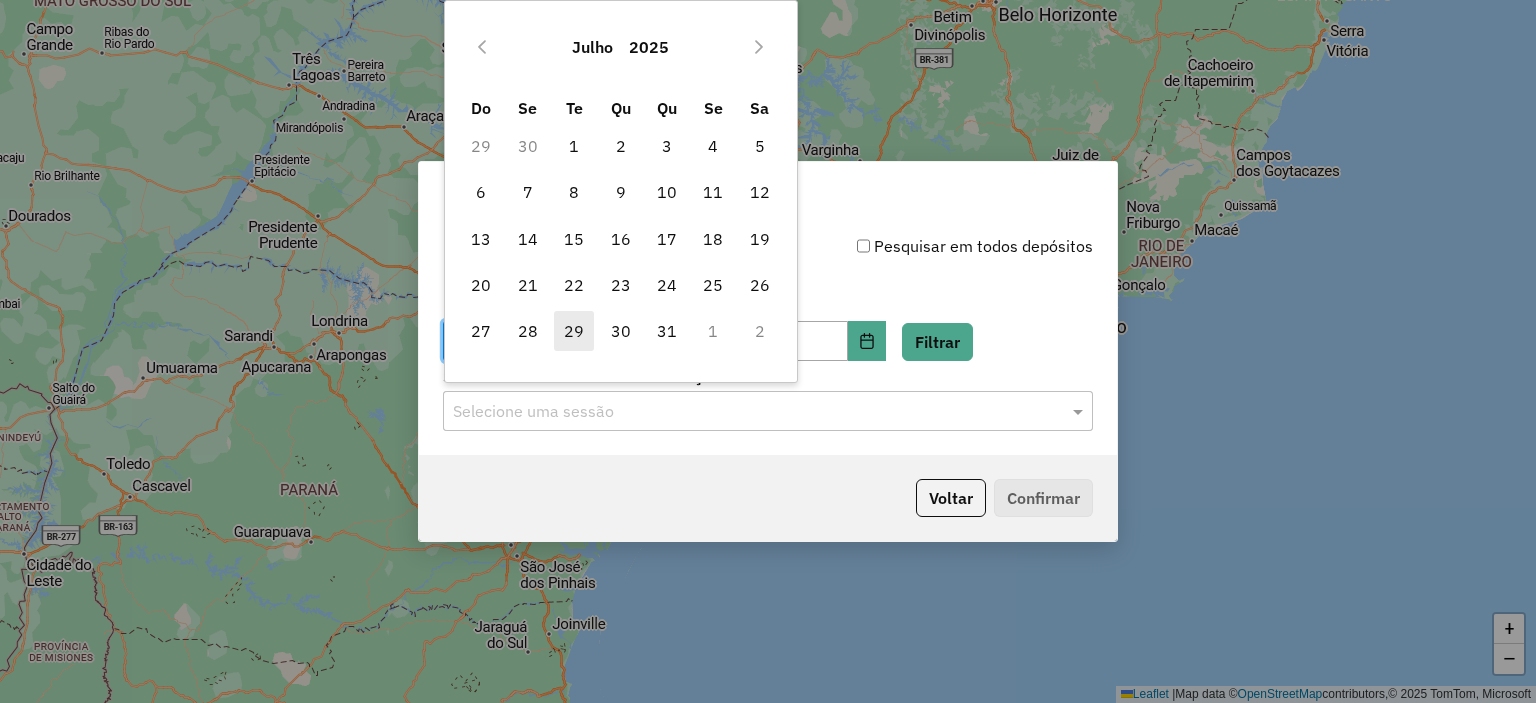 click on "29" at bounding box center [574, 331] 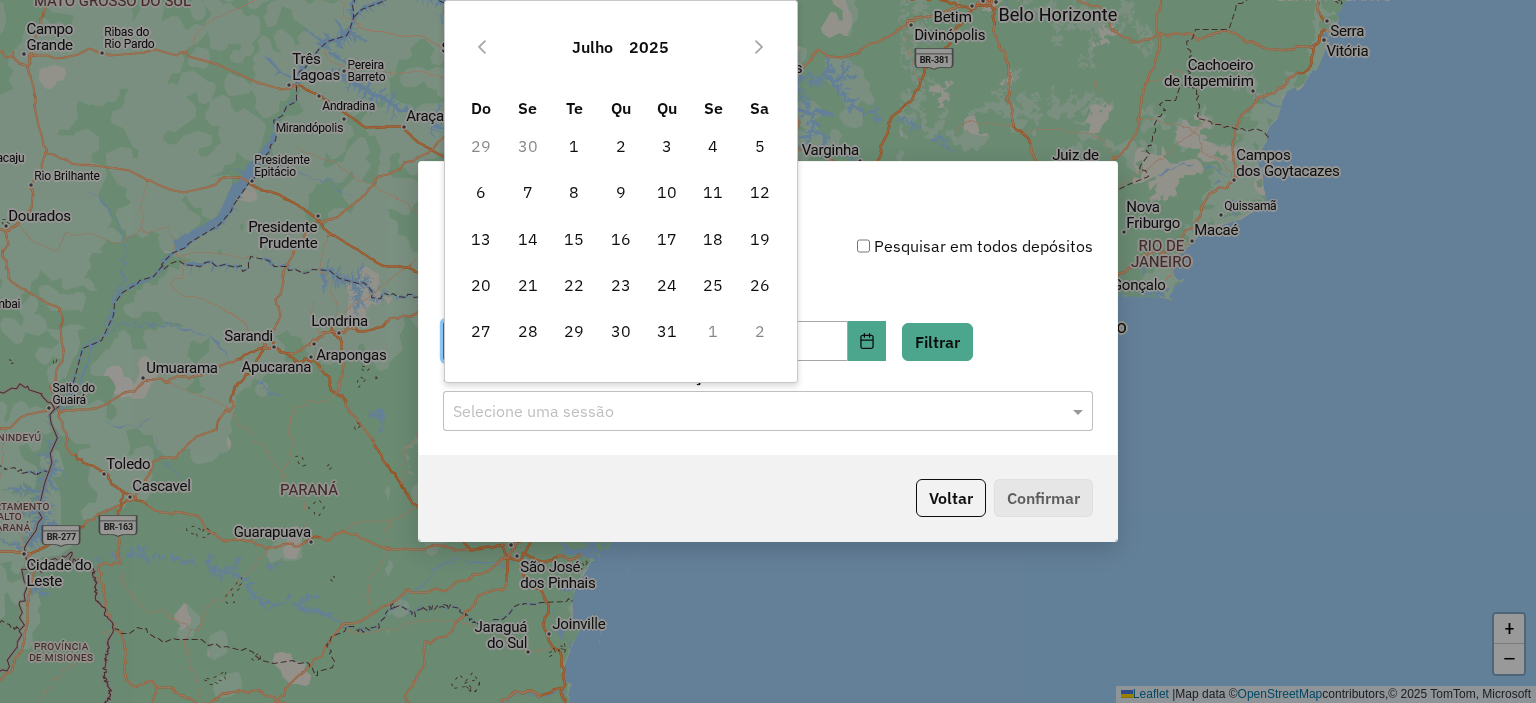 type on "**********" 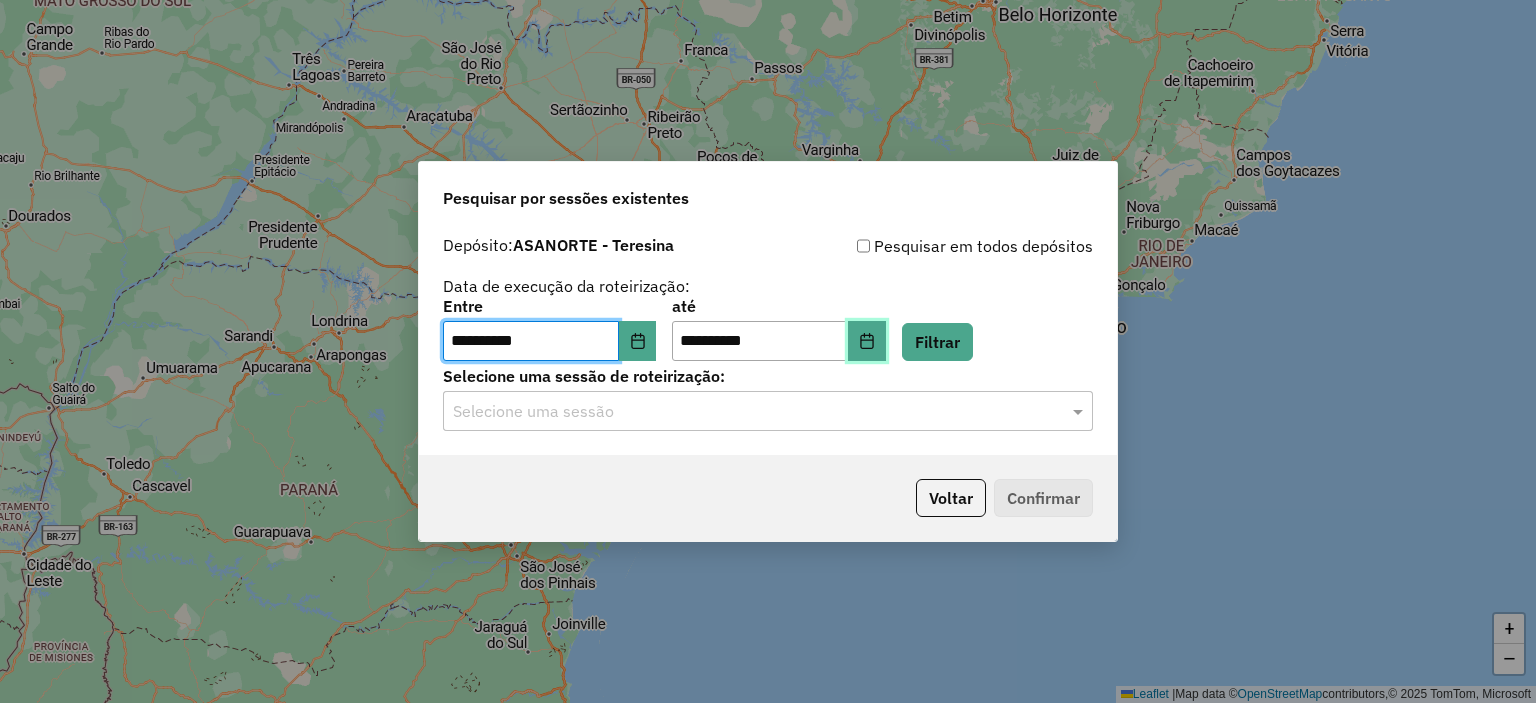 click at bounding box center [867, 341] 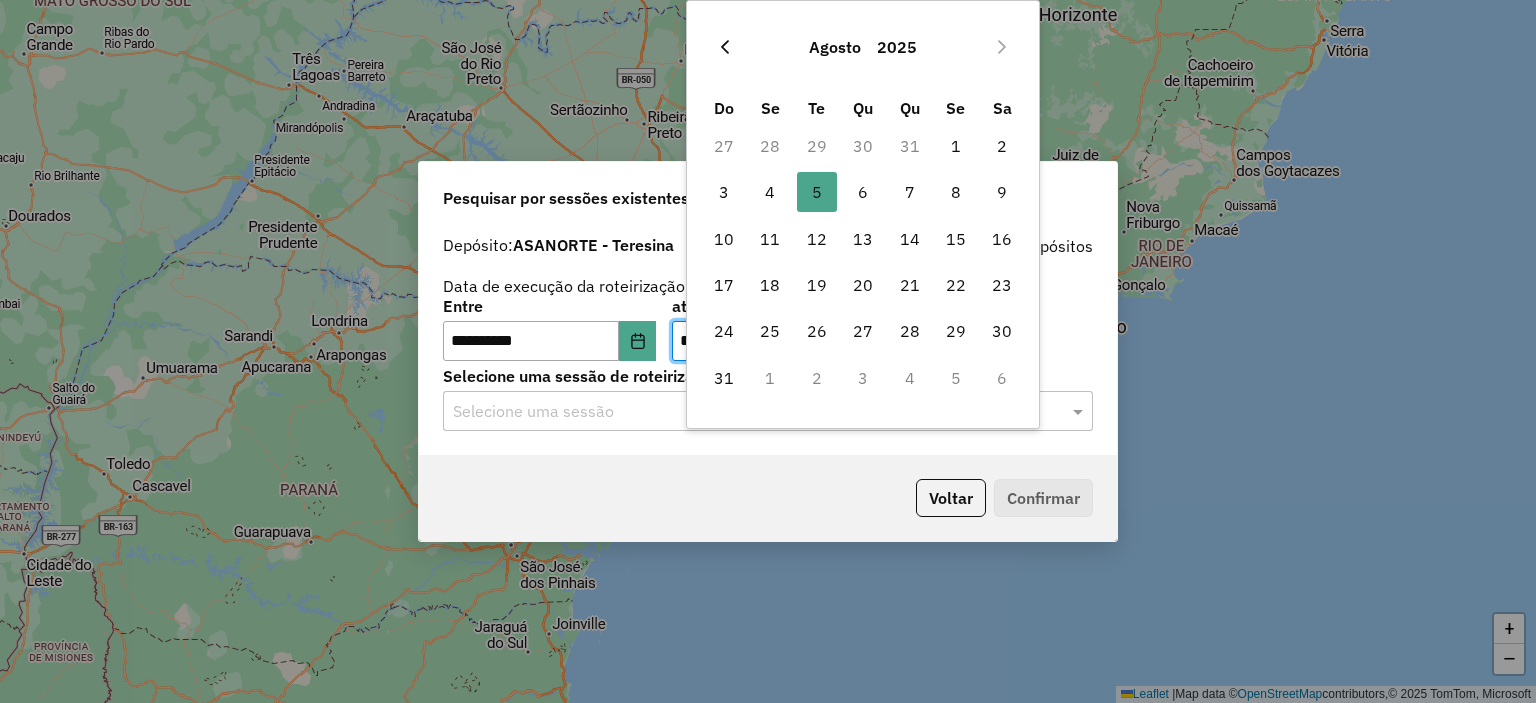 click at bounding box center [725, 47] 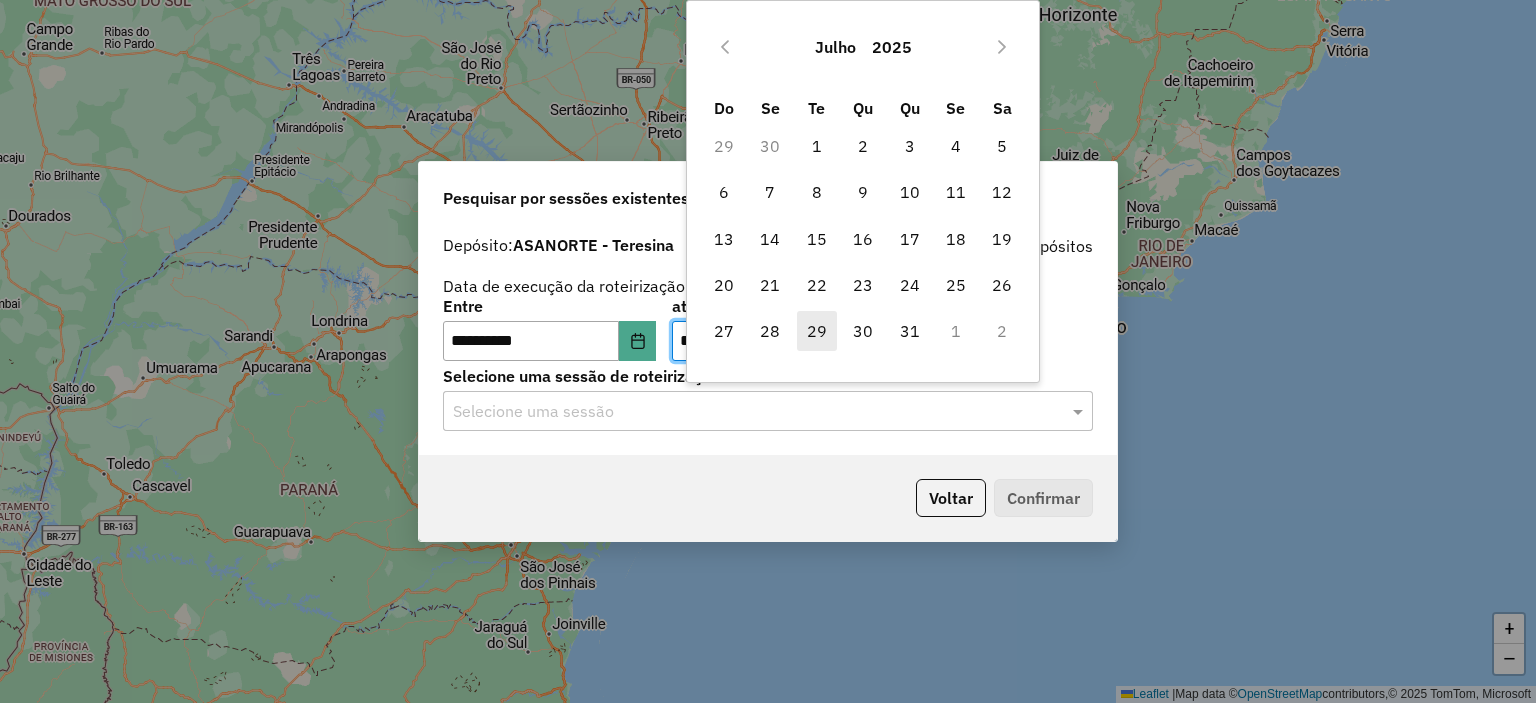 click on "29" at bounding box center [817, 331] 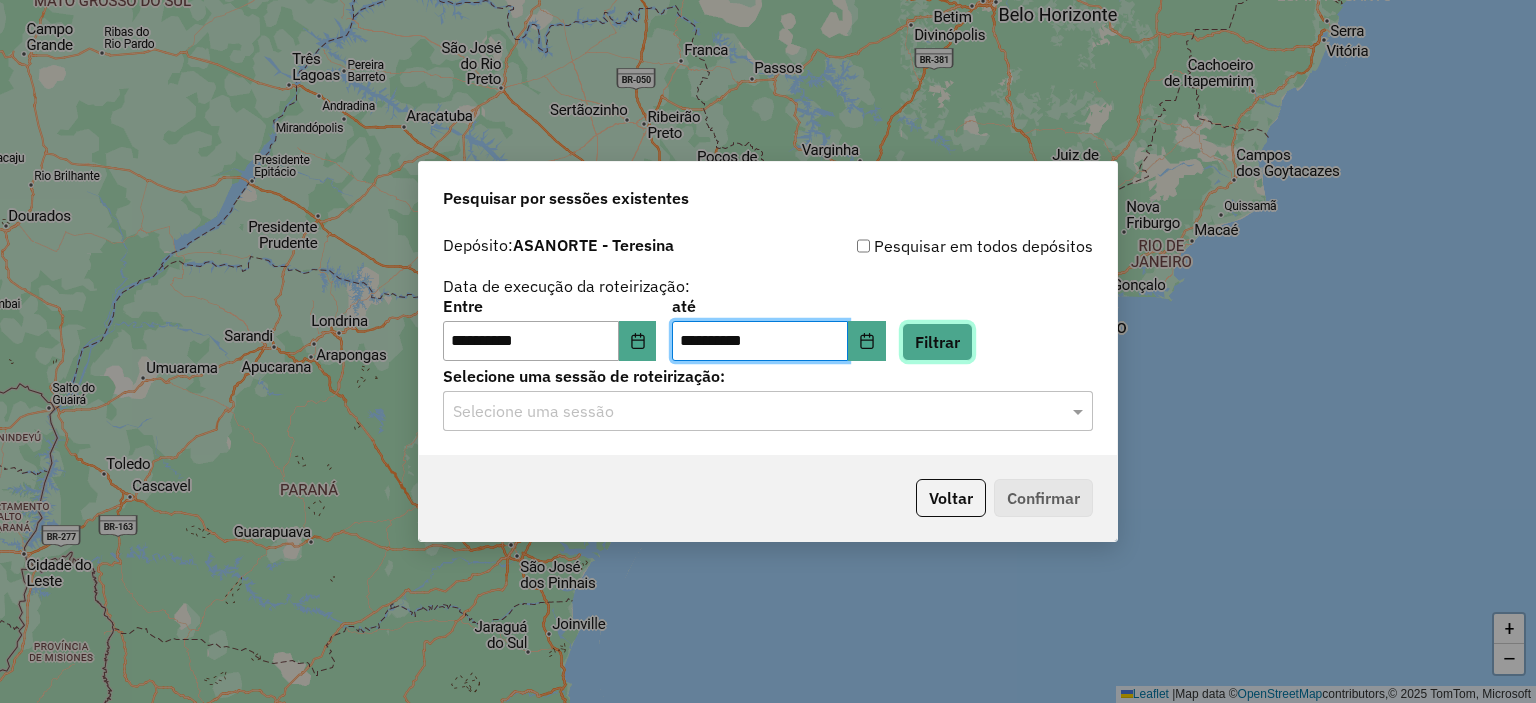 click on "Filtrar" 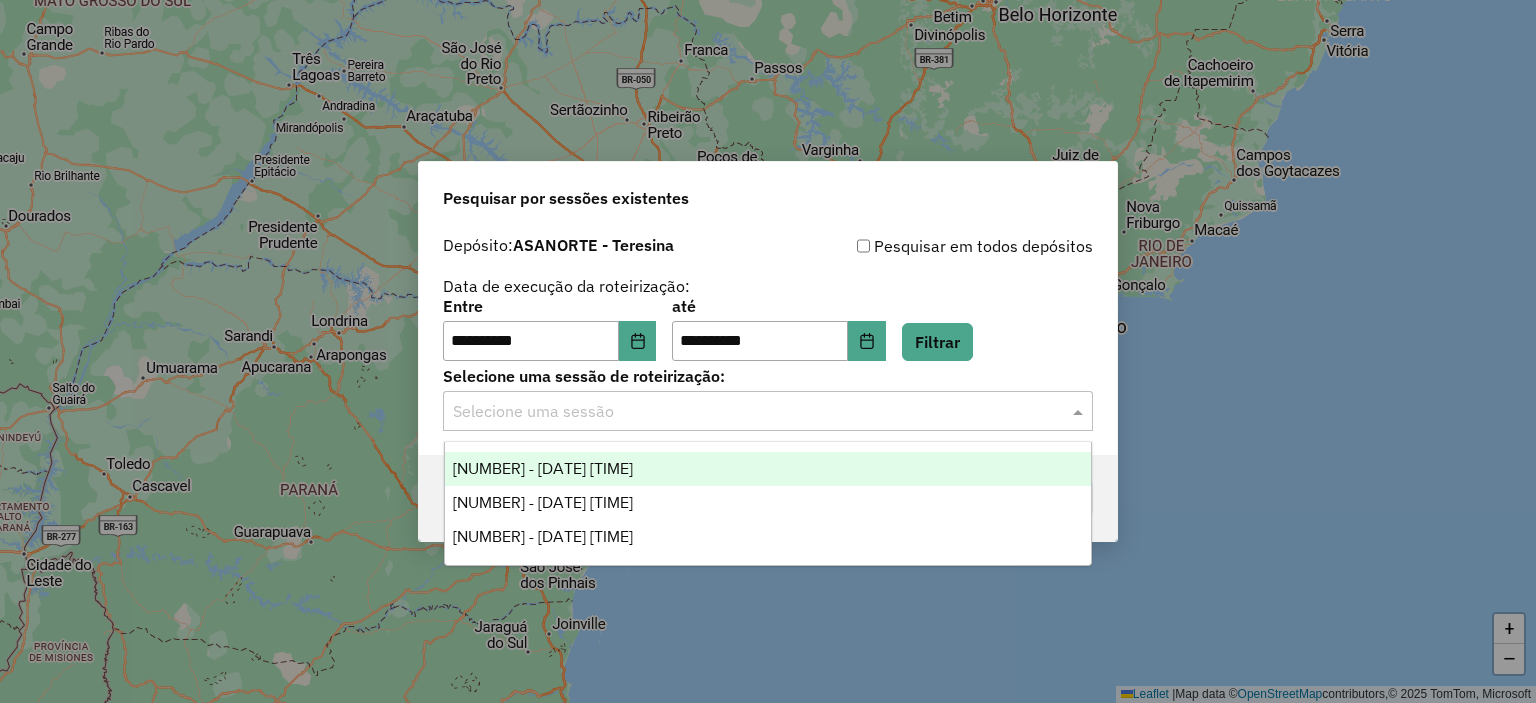 click on "Selecione uma sessão" 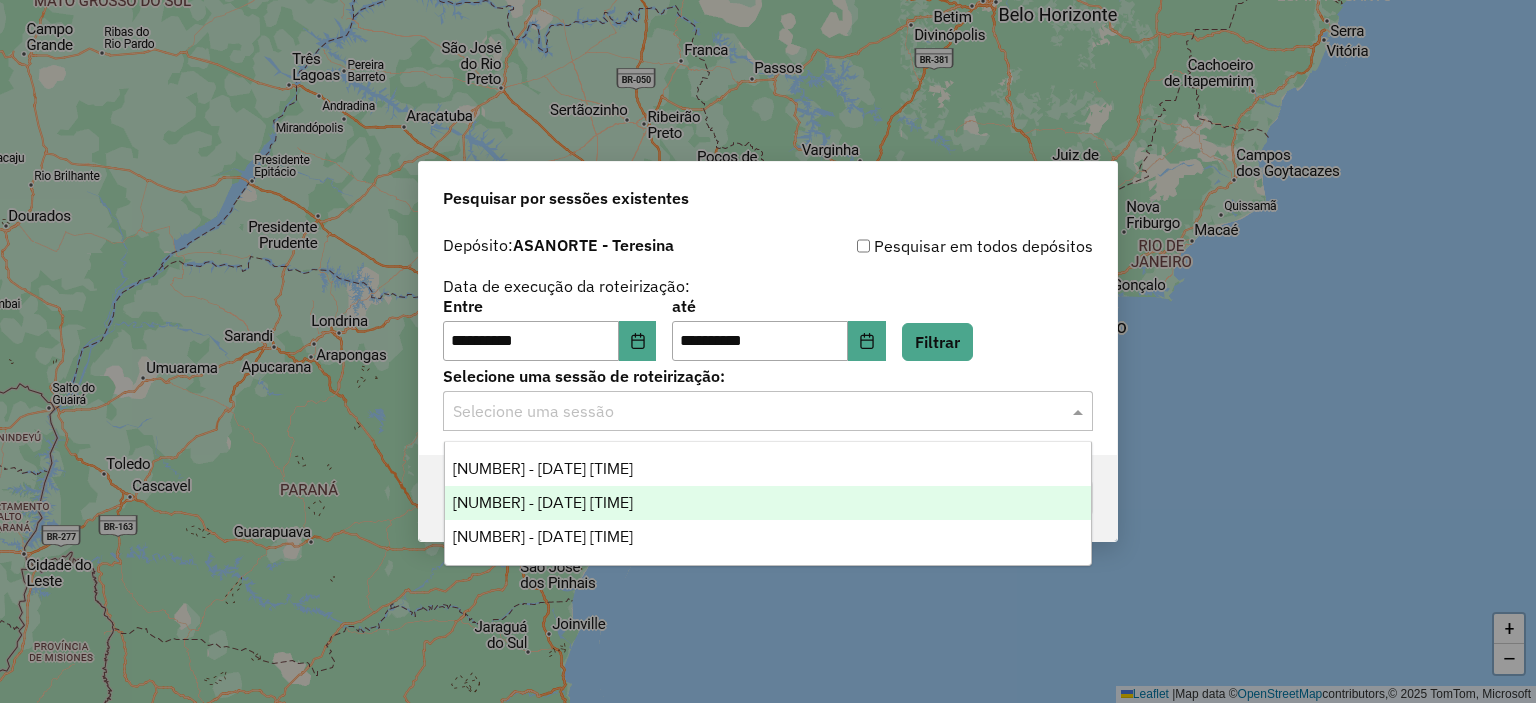 click on "971750 - 29/07/2025 19:08" at bounding box center (768, 503) 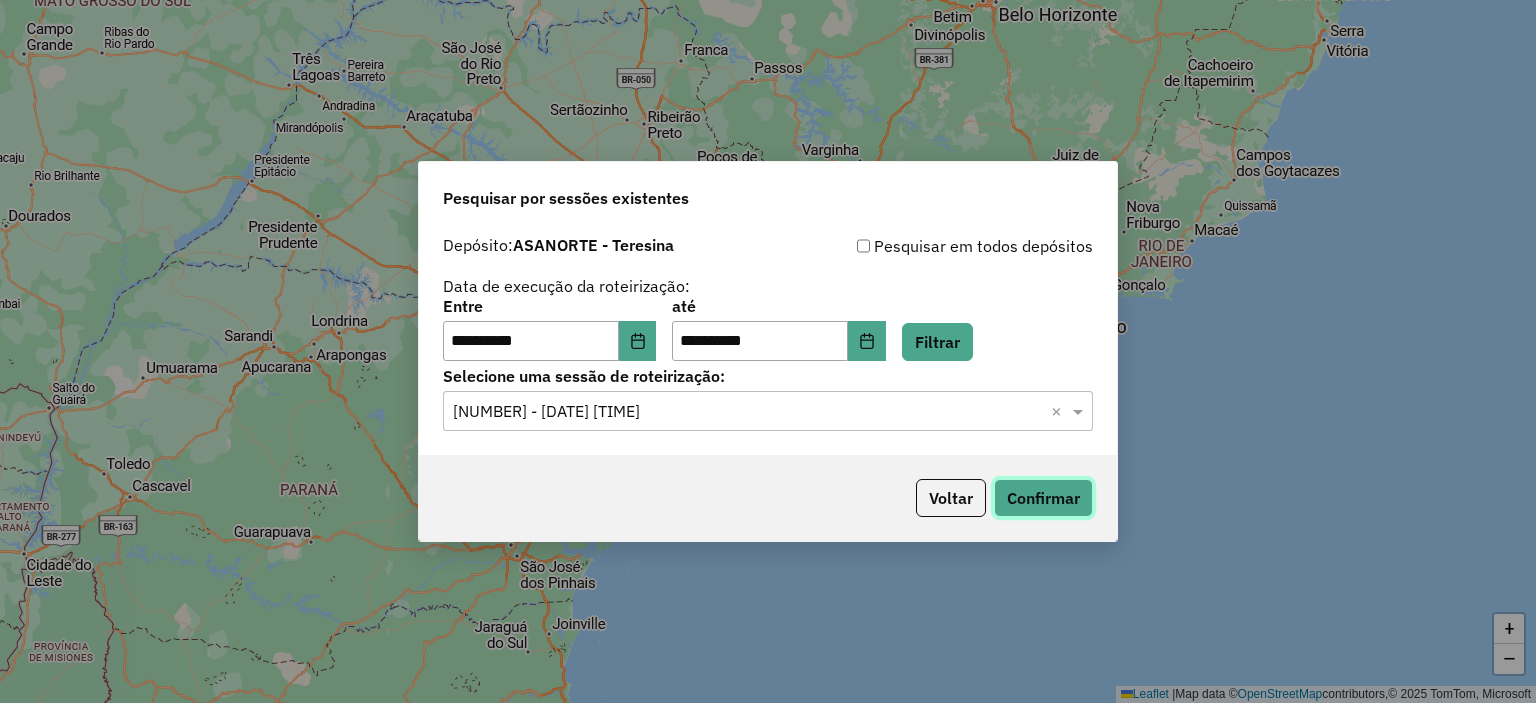 click on "Confirmar" 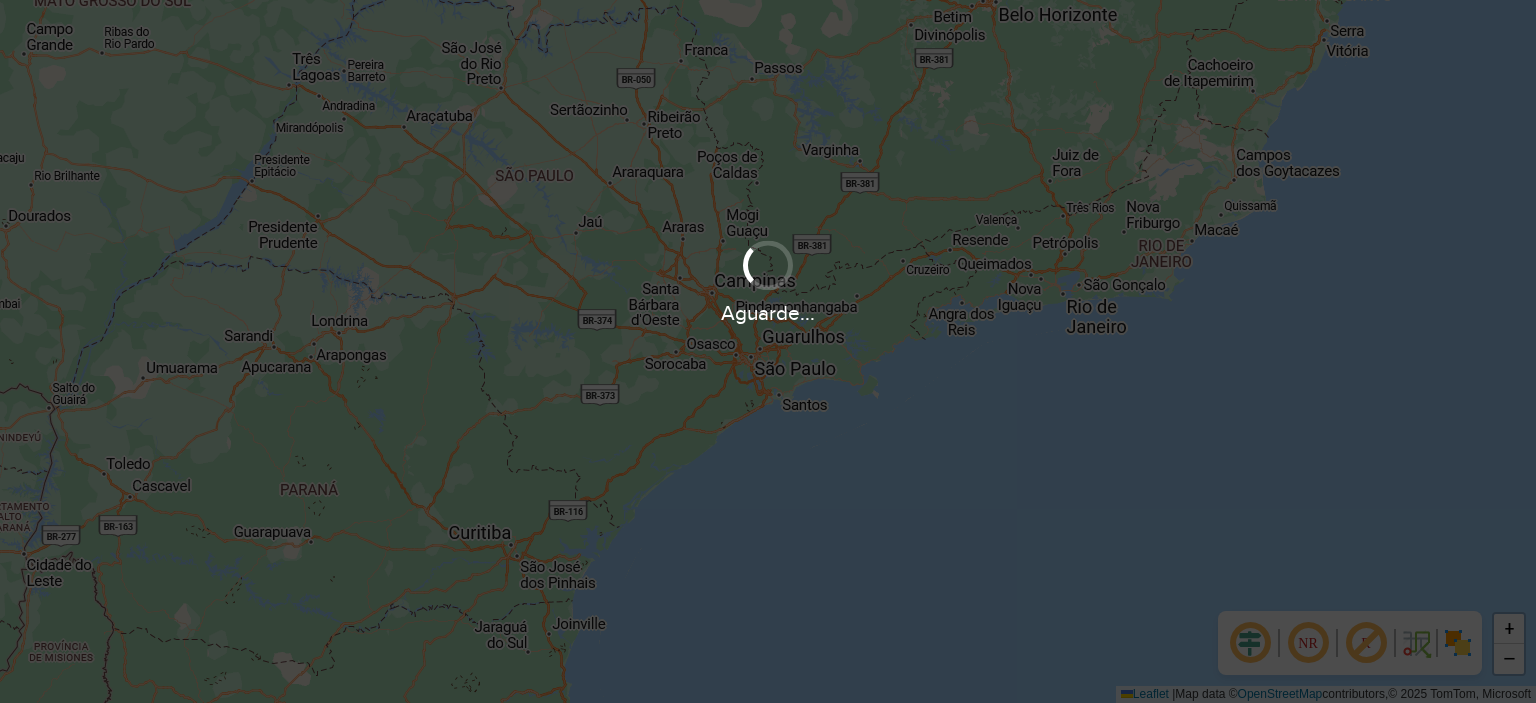 scroll, scrollTop: 0, scrollLeft: 0, axis: both 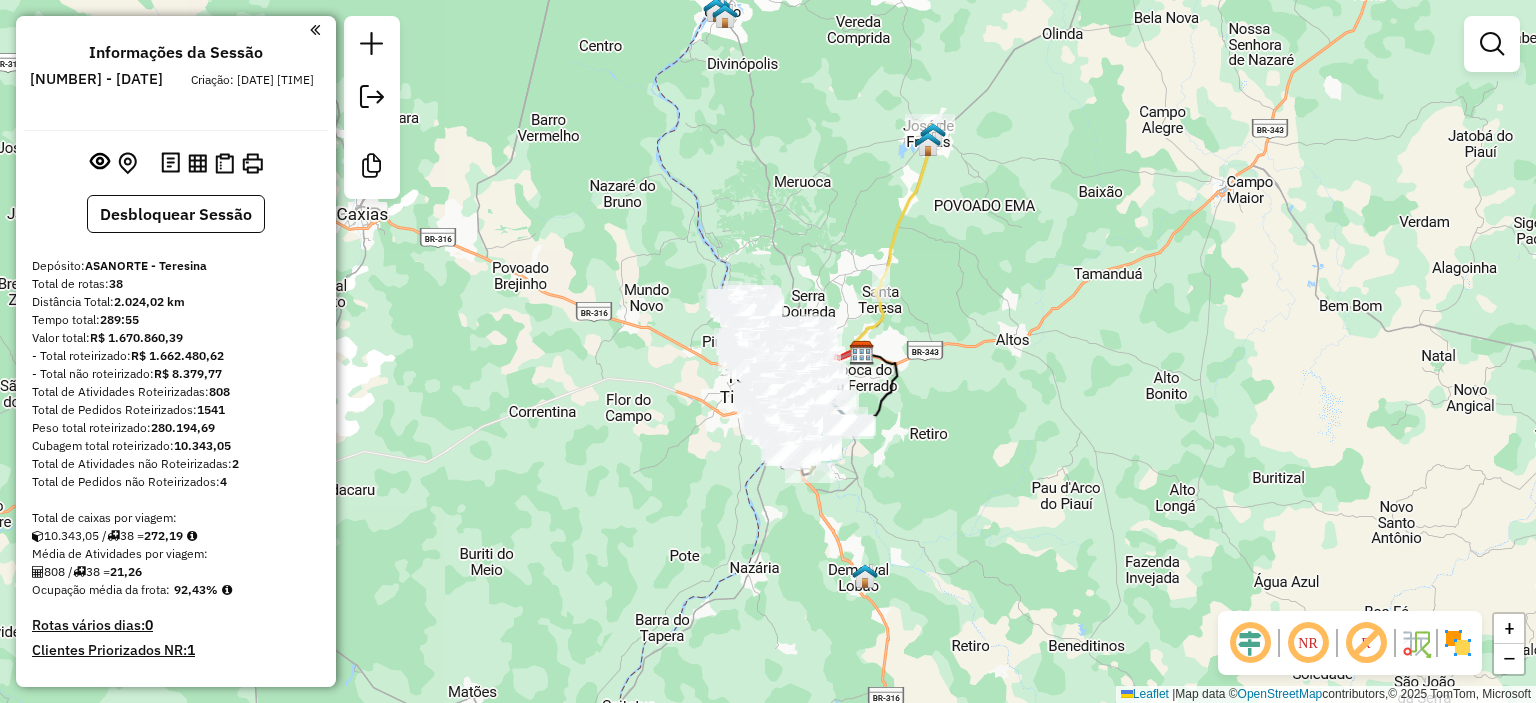 drag, startPoint x: 1015, startPoint y: 439, endPoint x: 1057, endPoint y: 447, distance: 42.755116 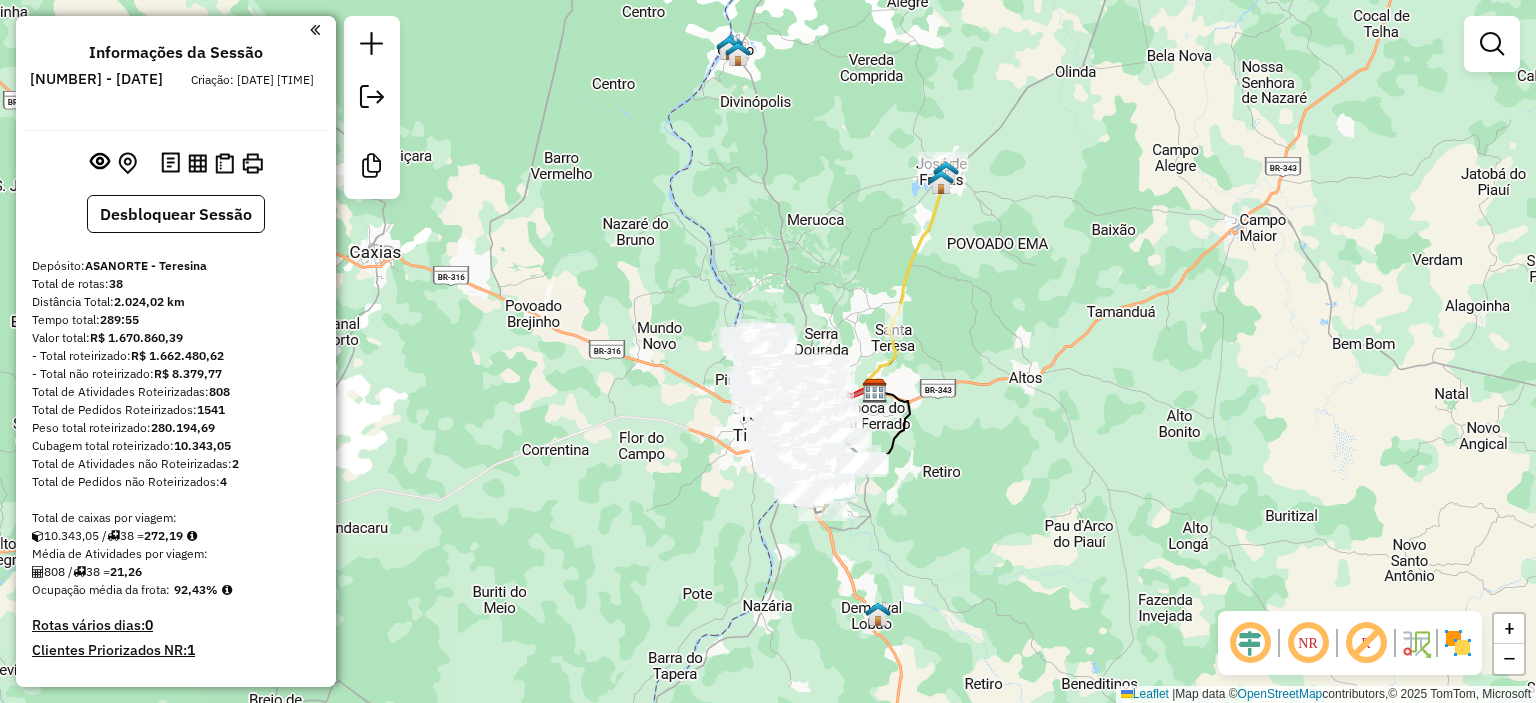 drag, startPoint x: 1032, startPoint y: 493, endPoint x: 992, endPoint y: 511, distance: 43.863426 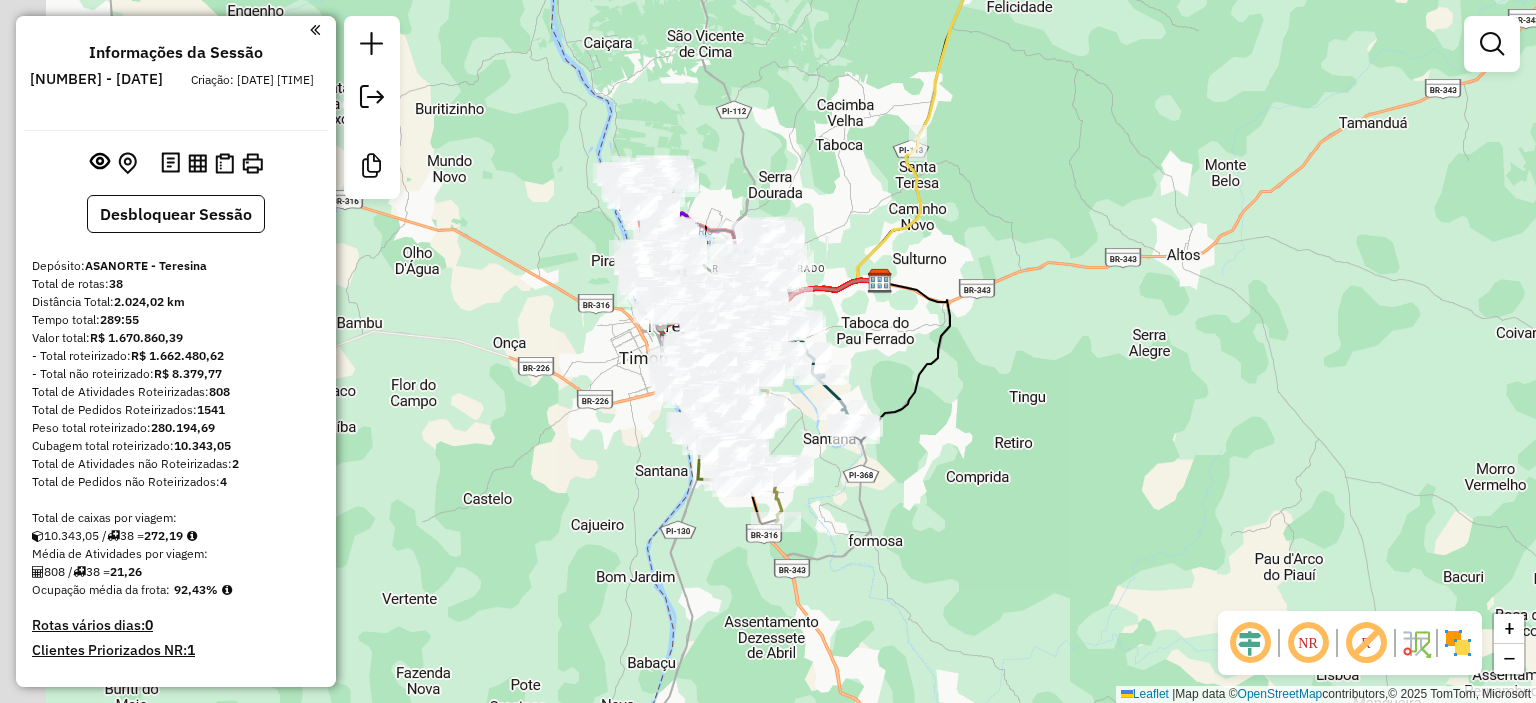 drag, startPoint x: 928, startPoint y: 414, endPoint x: 1009, endPoint y: 347, distance: 105.11898 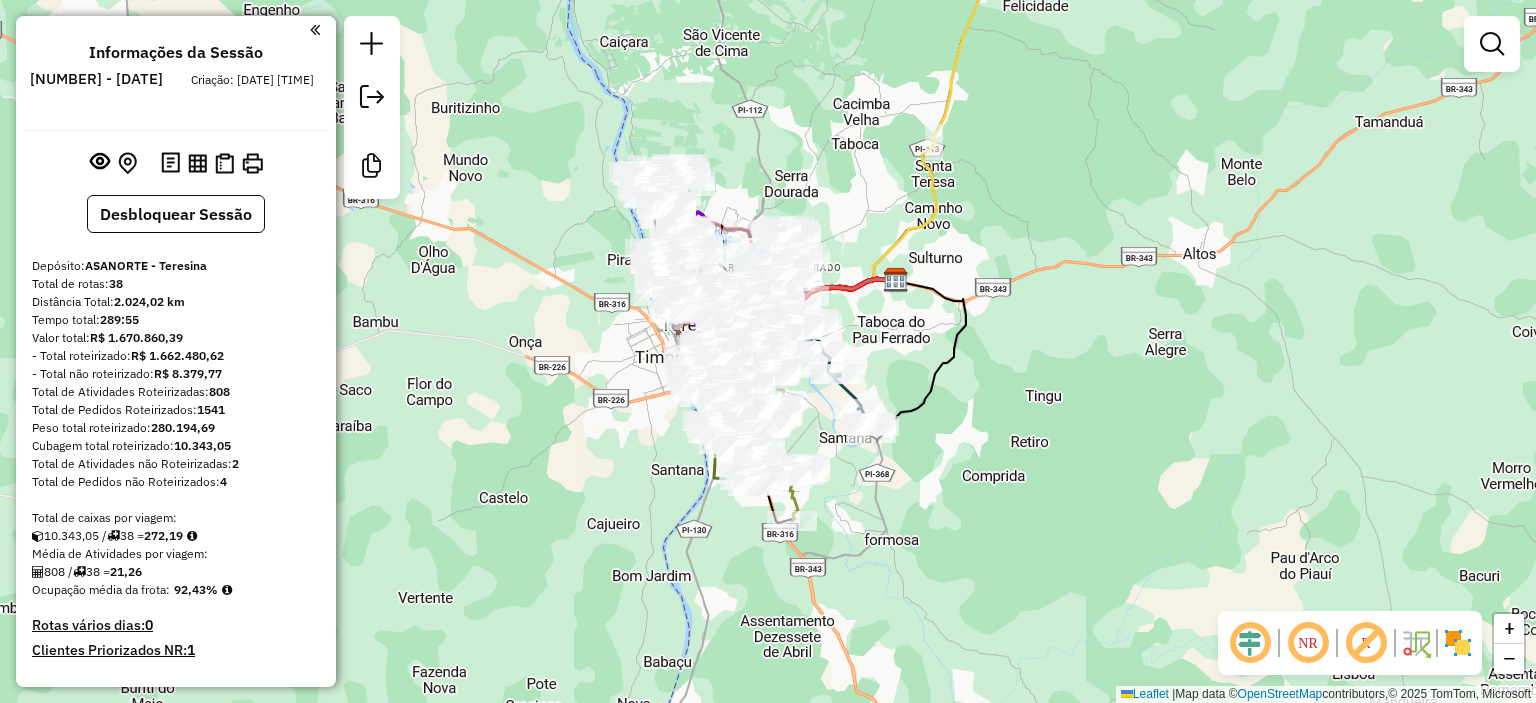 drag, startPoint x: 984, startPoint y: 411, endPoint x: 999, endPoint y: 411, distance: 15 